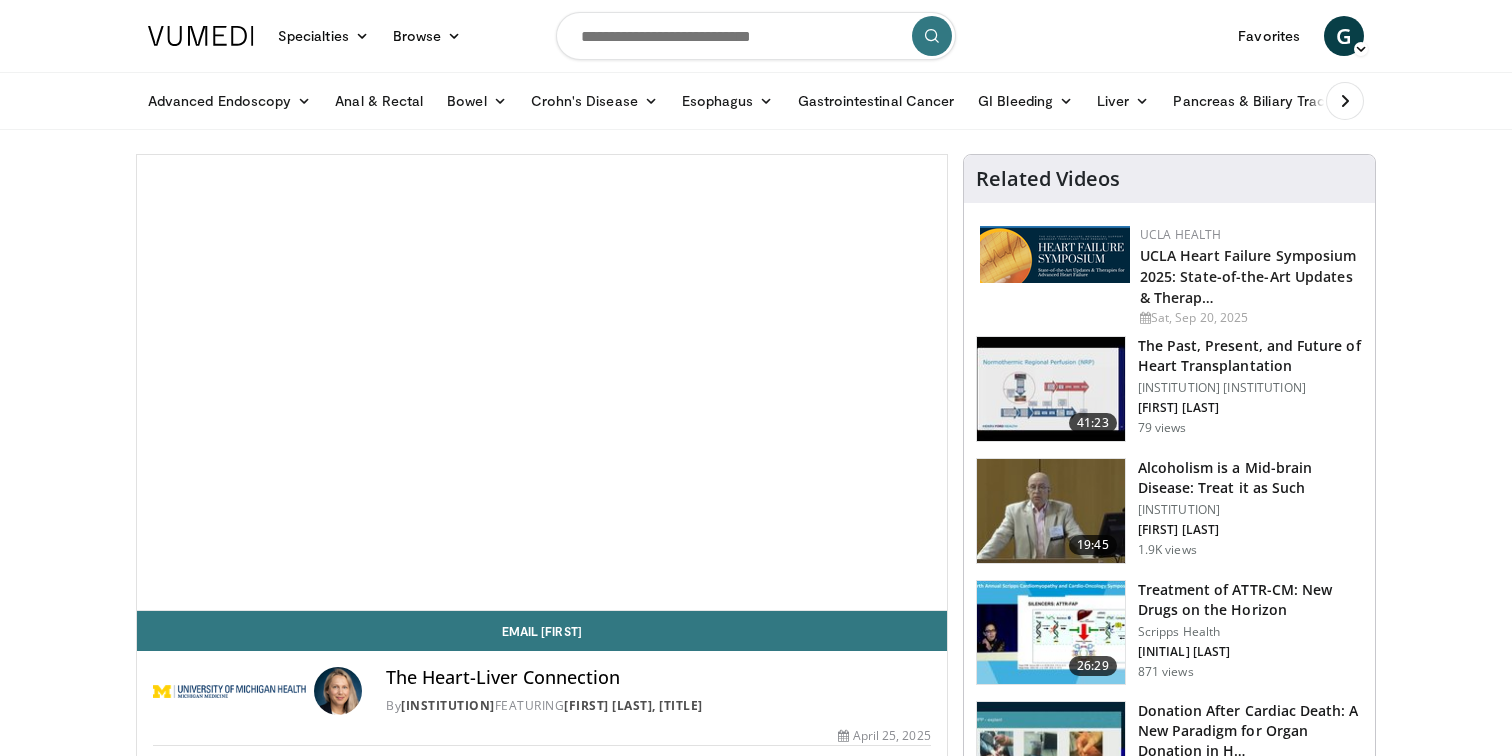 scroll, scrollTop: 0, scrollLeft: 0, axis: both 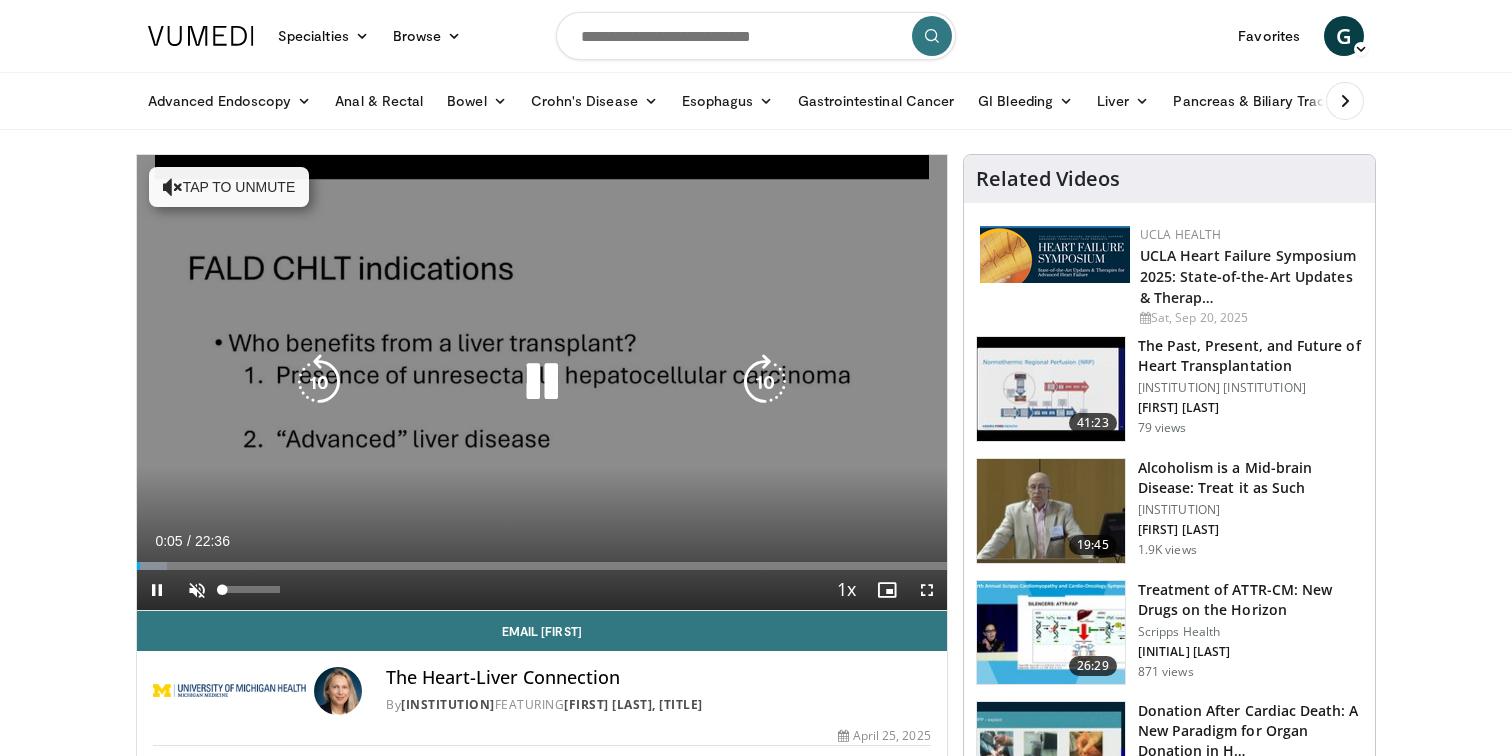 click on "**********" at bounding box center [542, 383] 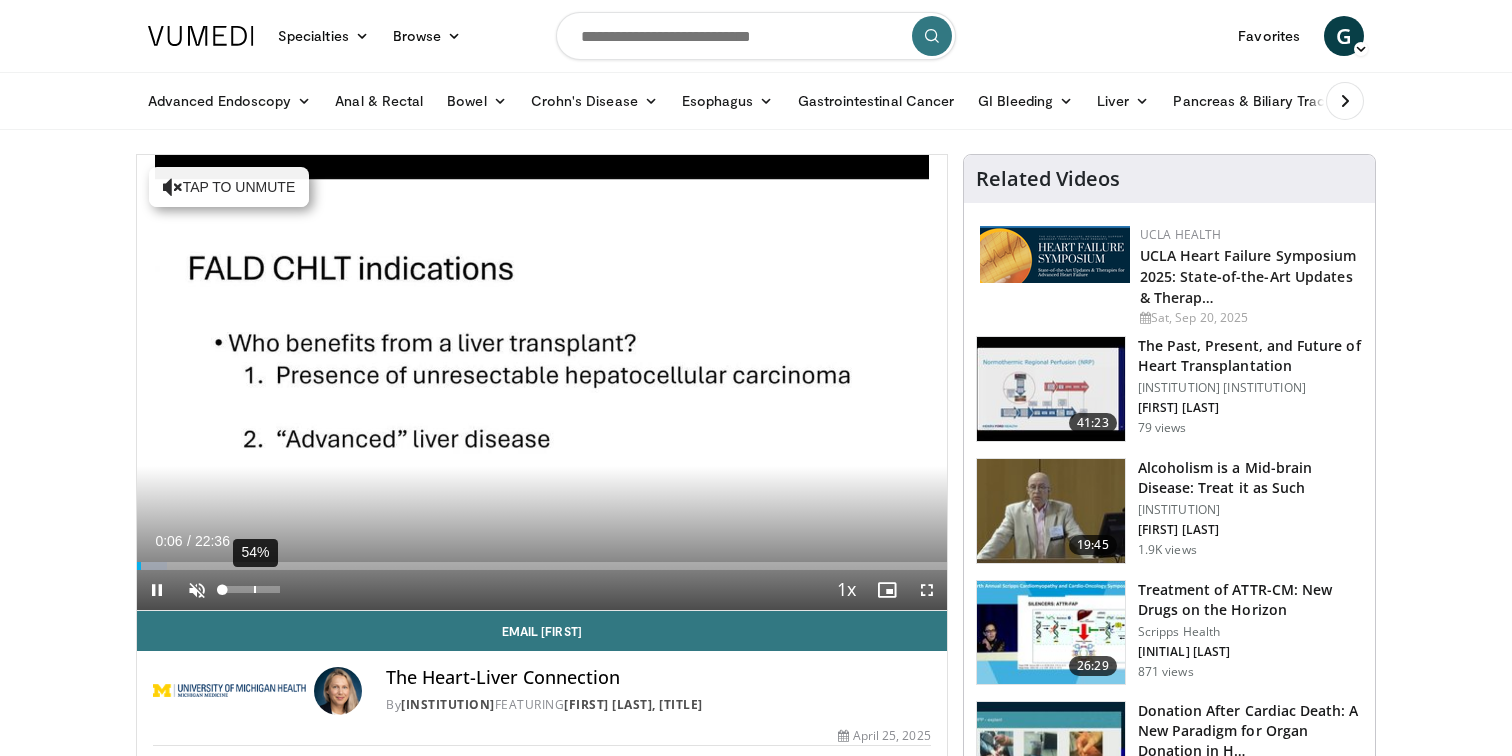 click on "54%" at bounding box center (250, 589) 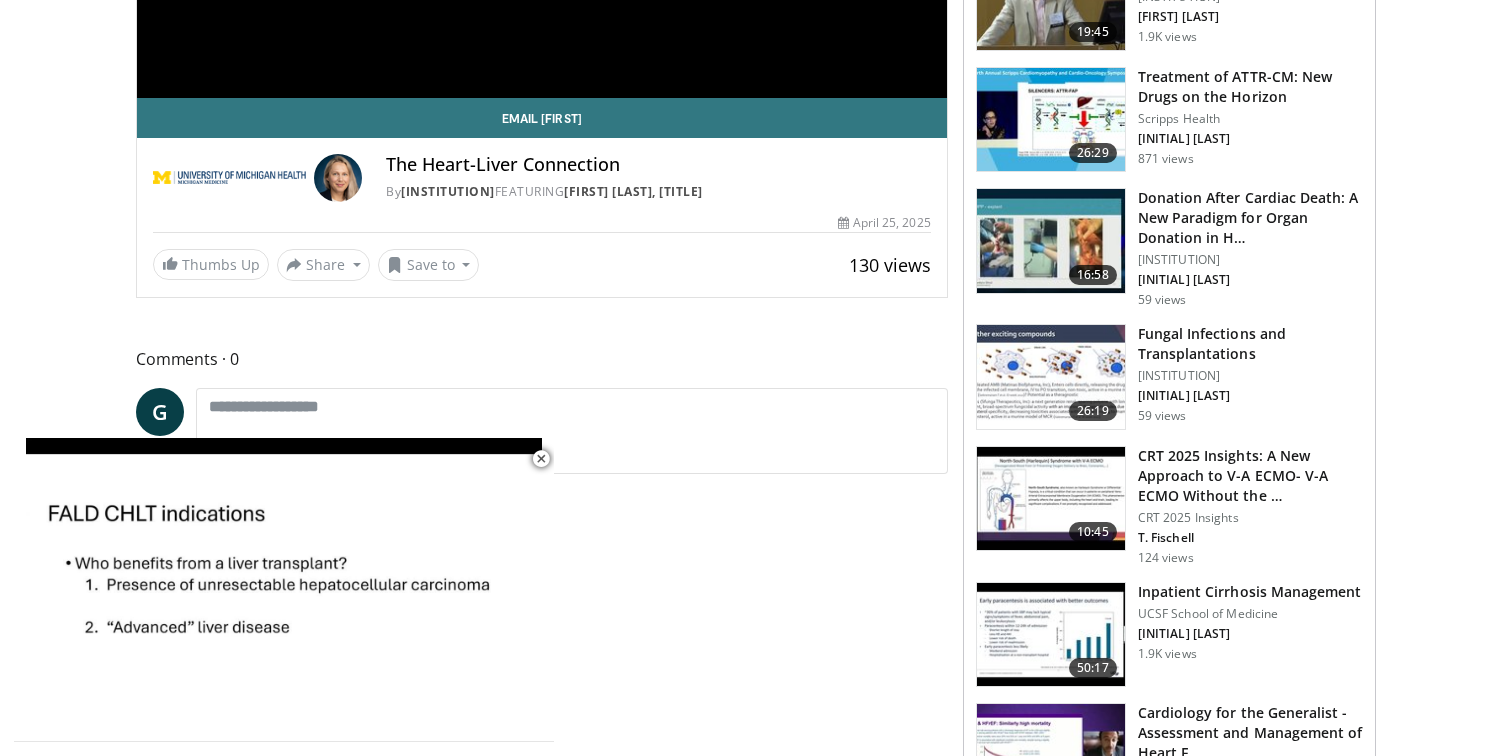 scroll, scrollTop: 0, scrollLeft: 0, axis: both 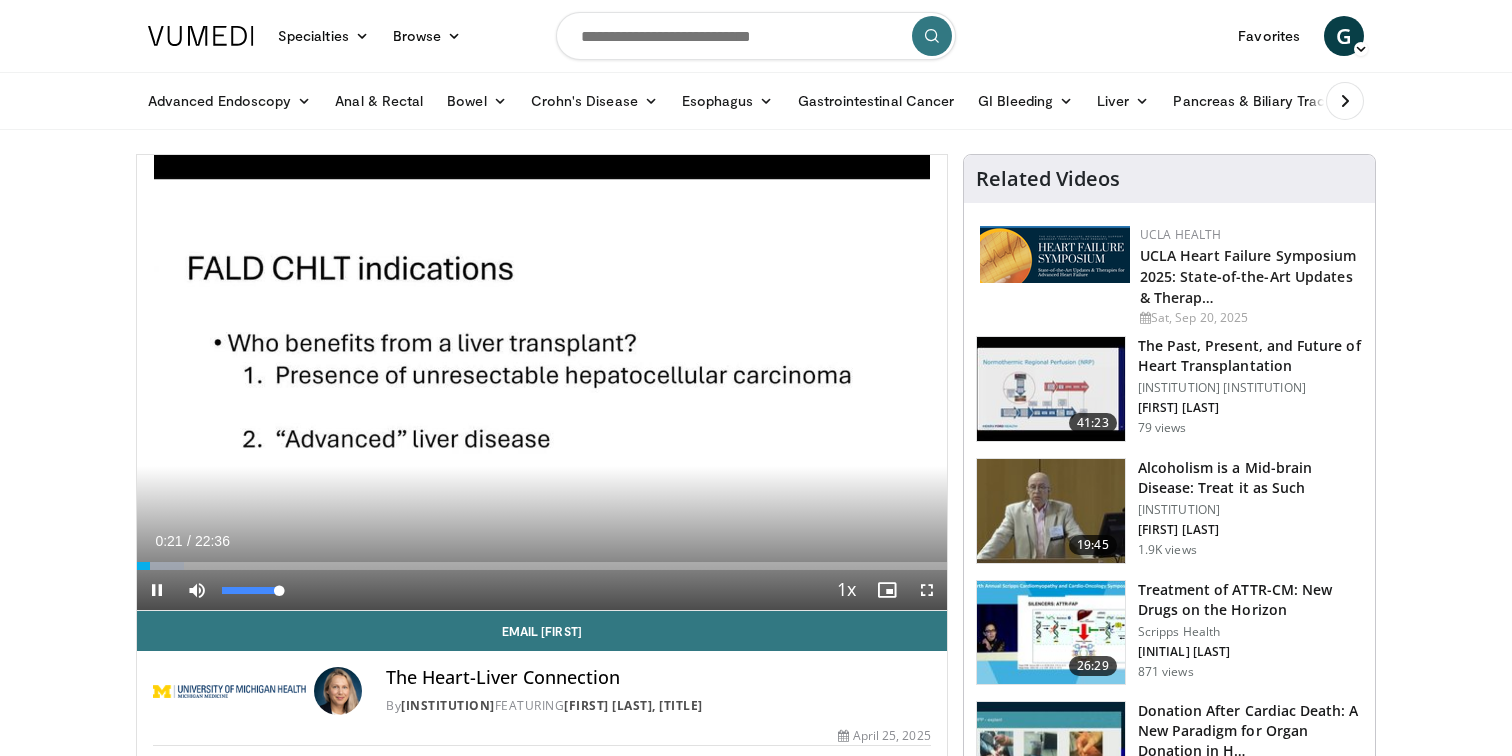 drag, startPoint x: 261, startPoint y: 592, endPoint x: 286, endPoint y: 593, distance: 25.019993 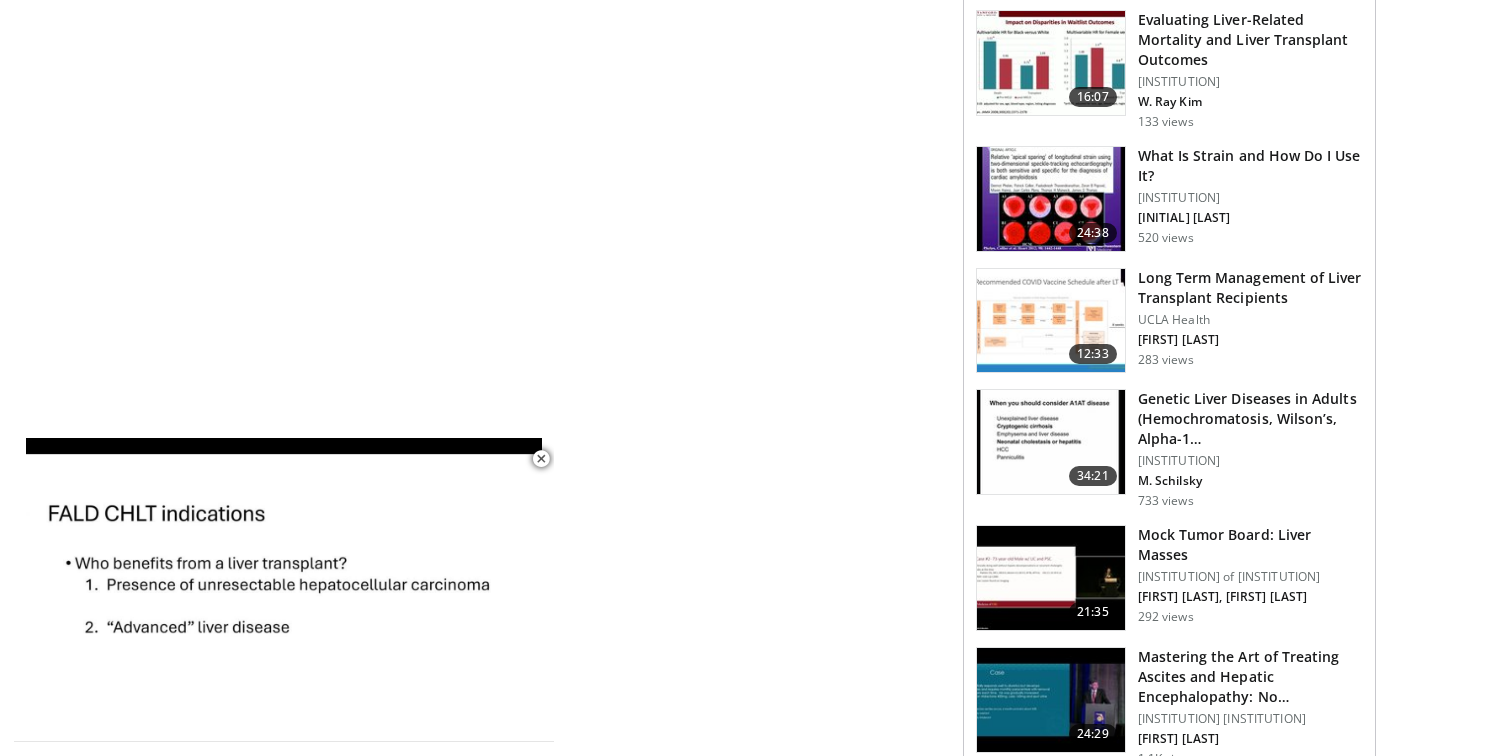 scroll, scrollTop: 1660, scrollLeft: 0, axis: vertical 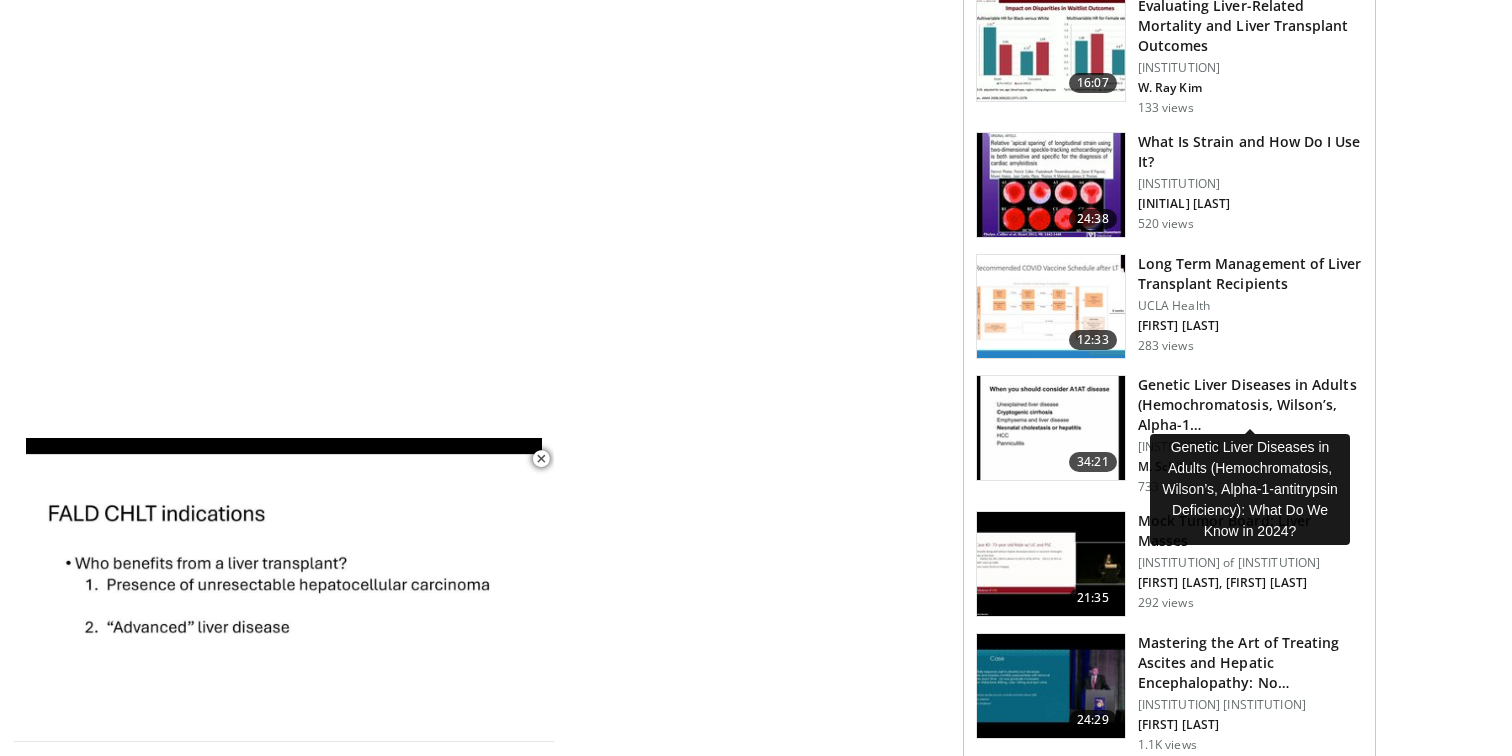 click on "Genetic Liver Diseases in Adults (Hemochromatosis, Wilson’s, Alpha-1…" at bounding box center (1250, 405) 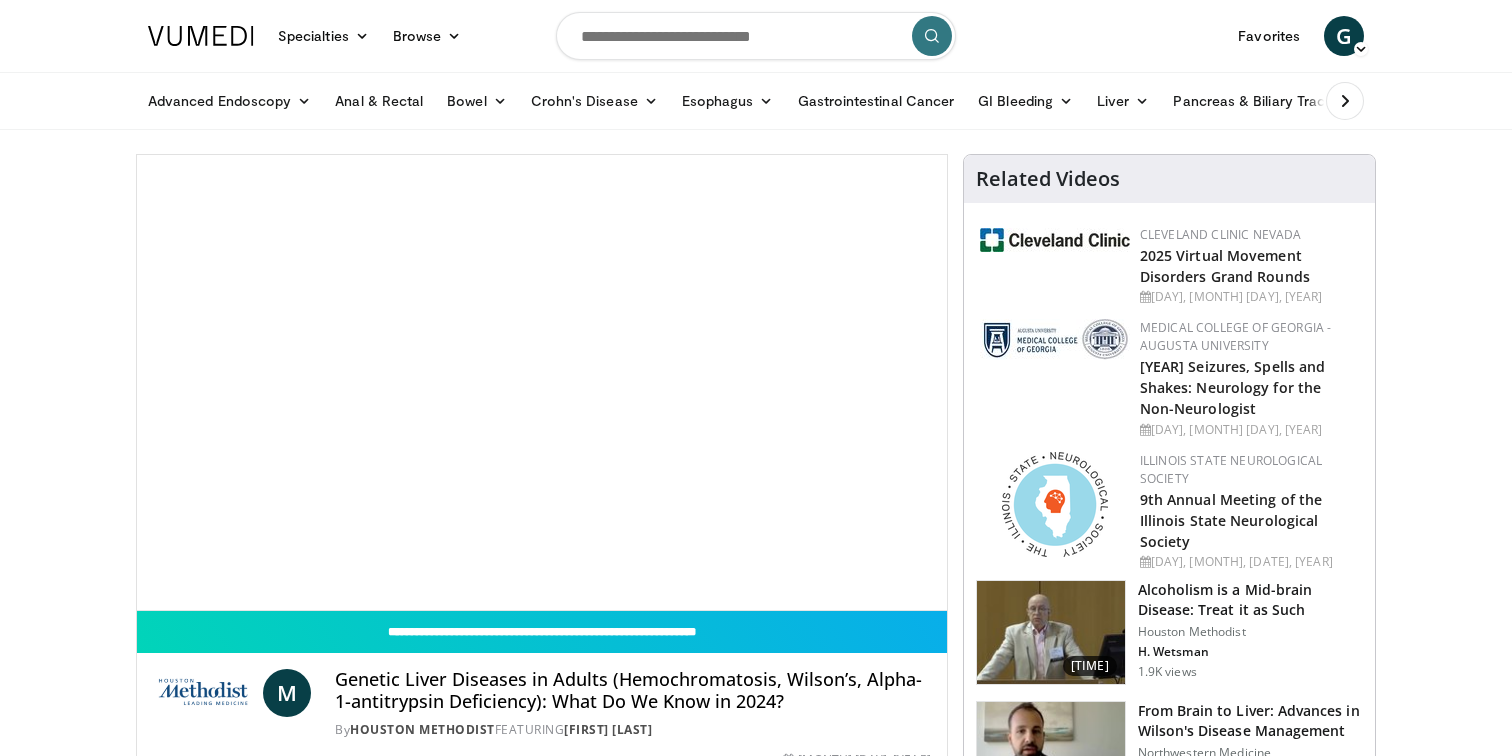 scroll, scrollTop: 0, scrollLeft: 0, axis: both 